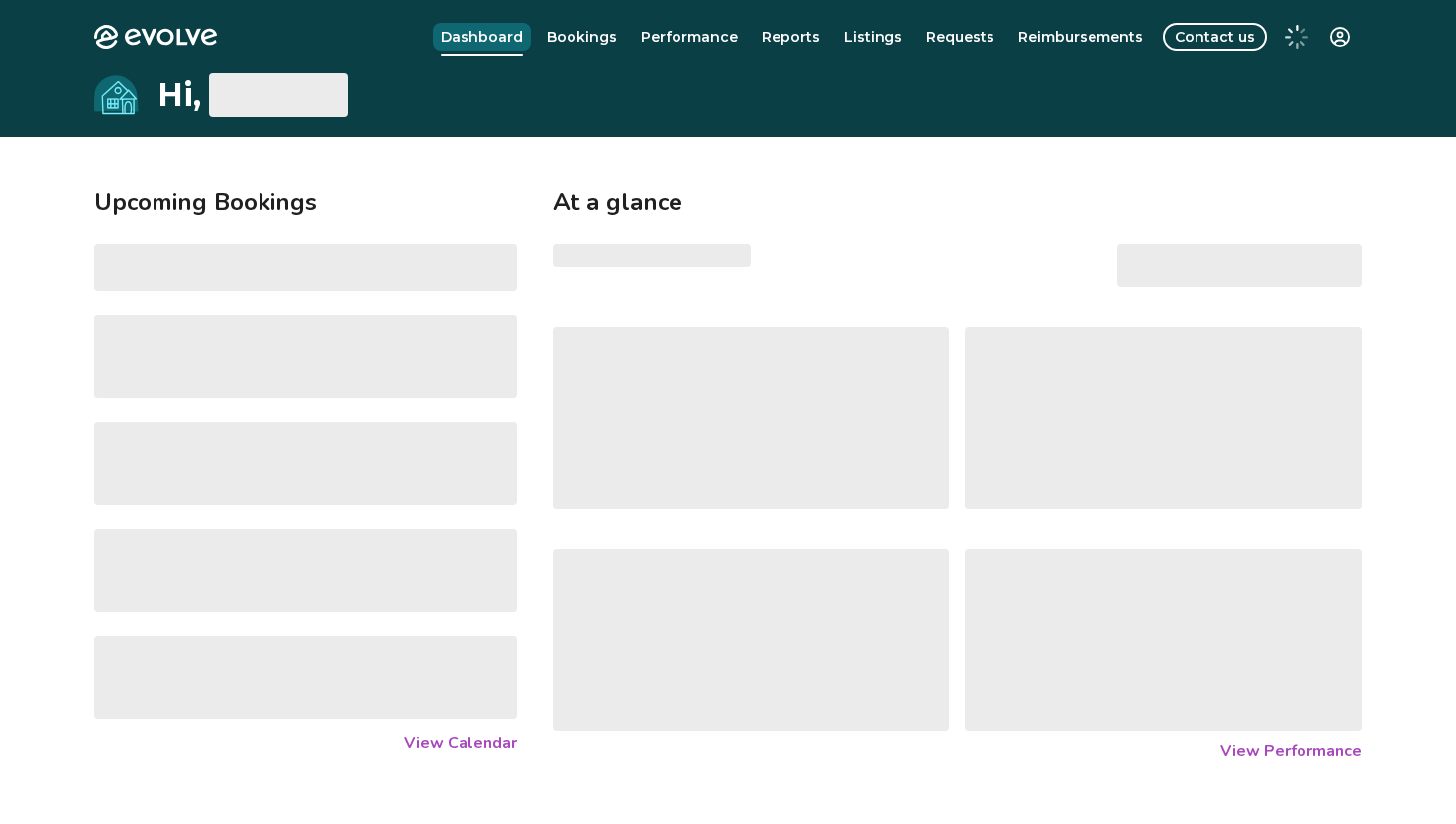 scroll, scrollTop: 0, scrollLeft: 0, axis: both 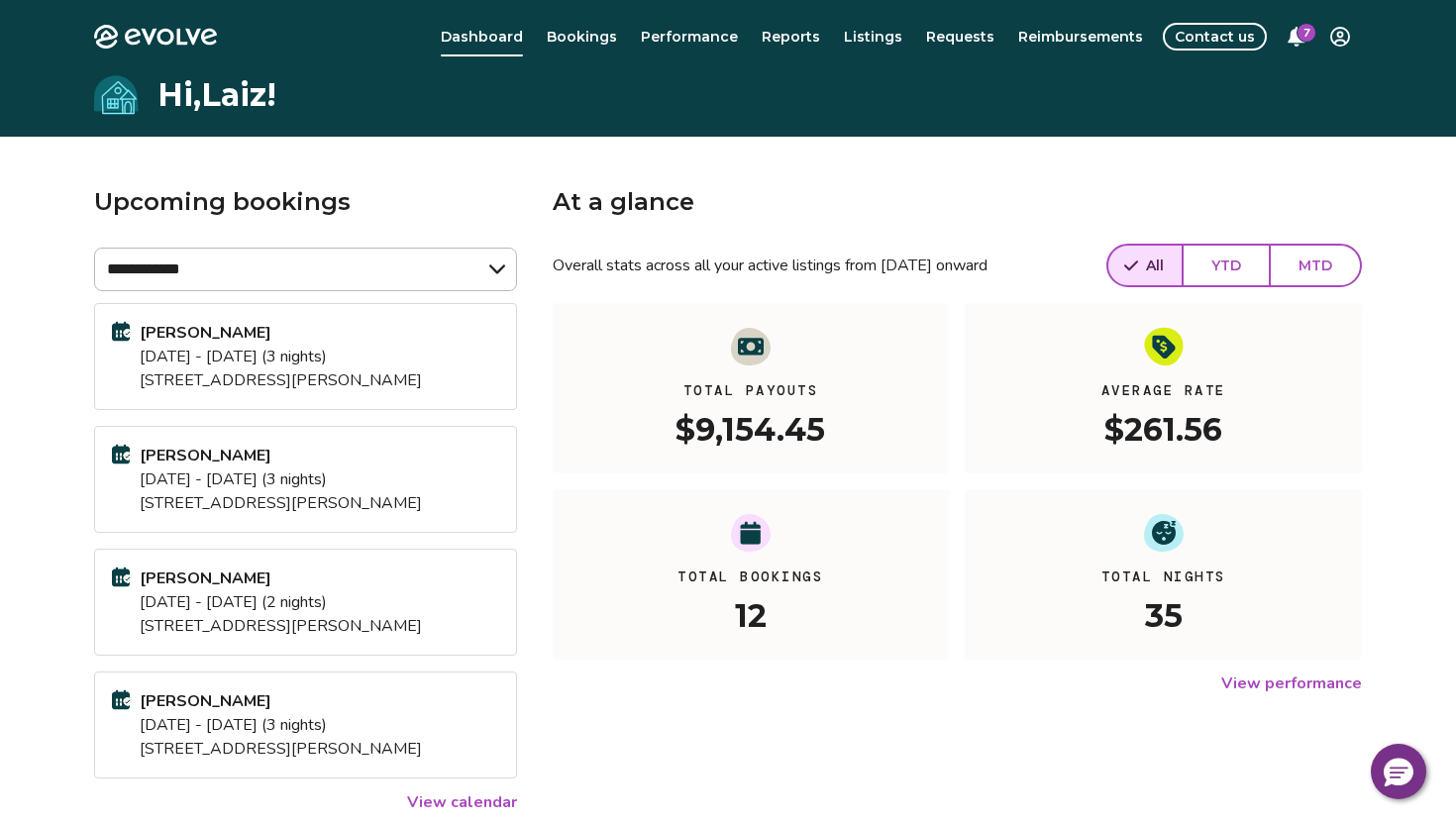 click on "**********" at bounding box center (728, 558) 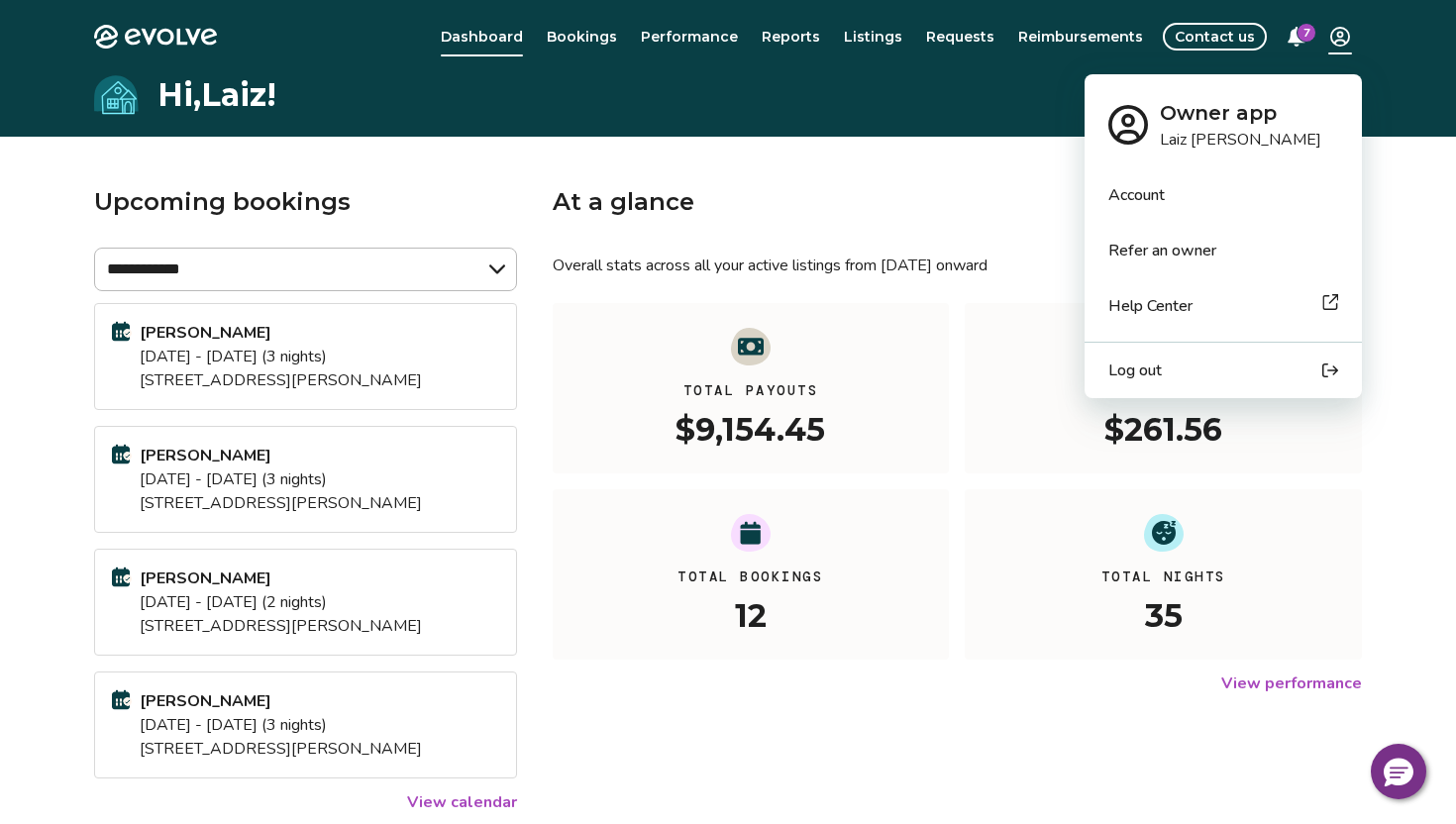 click on "**********" at bounding box center (728, 558) 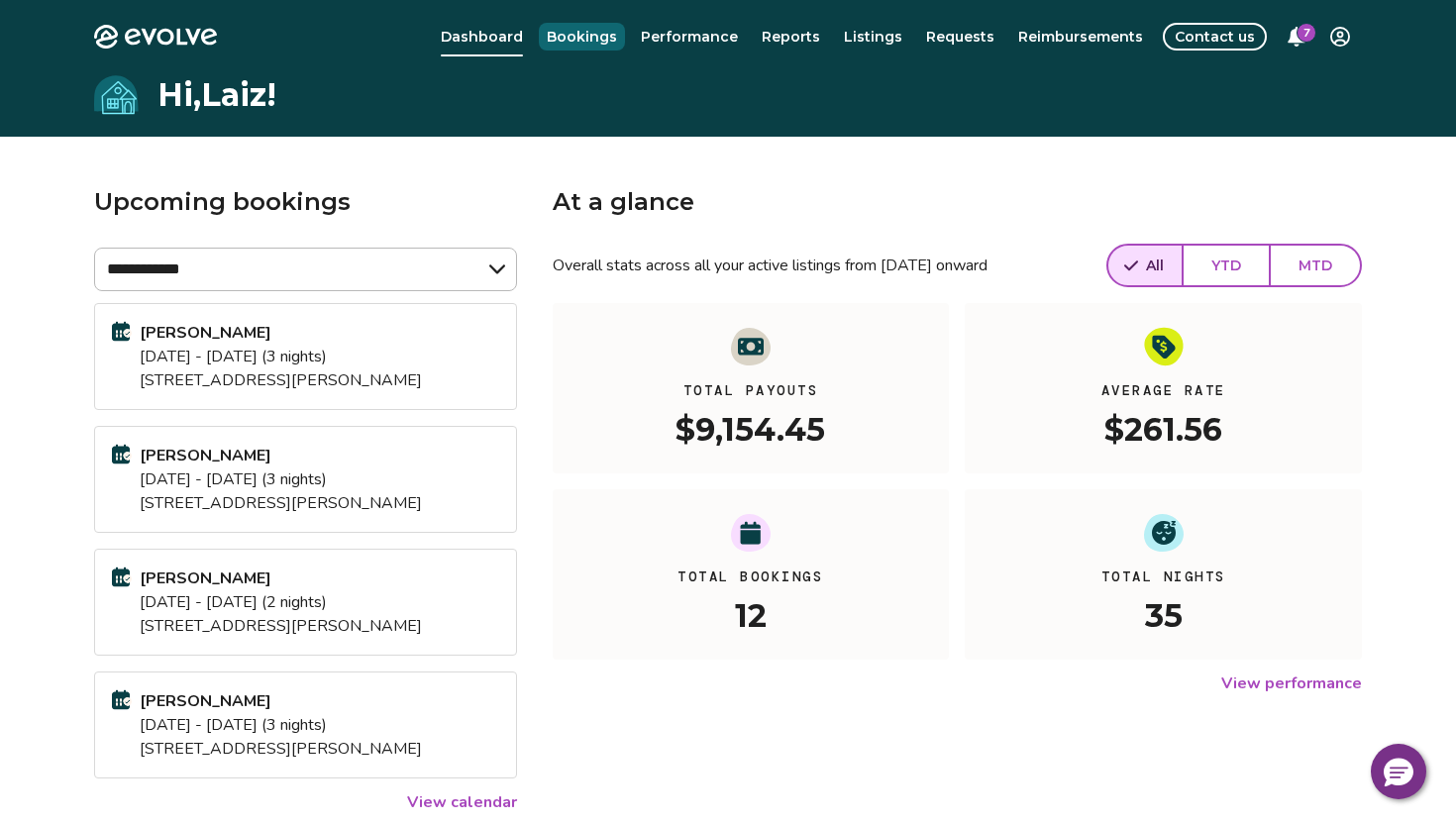 click on "Bookings" at bounding box center [581, 37] 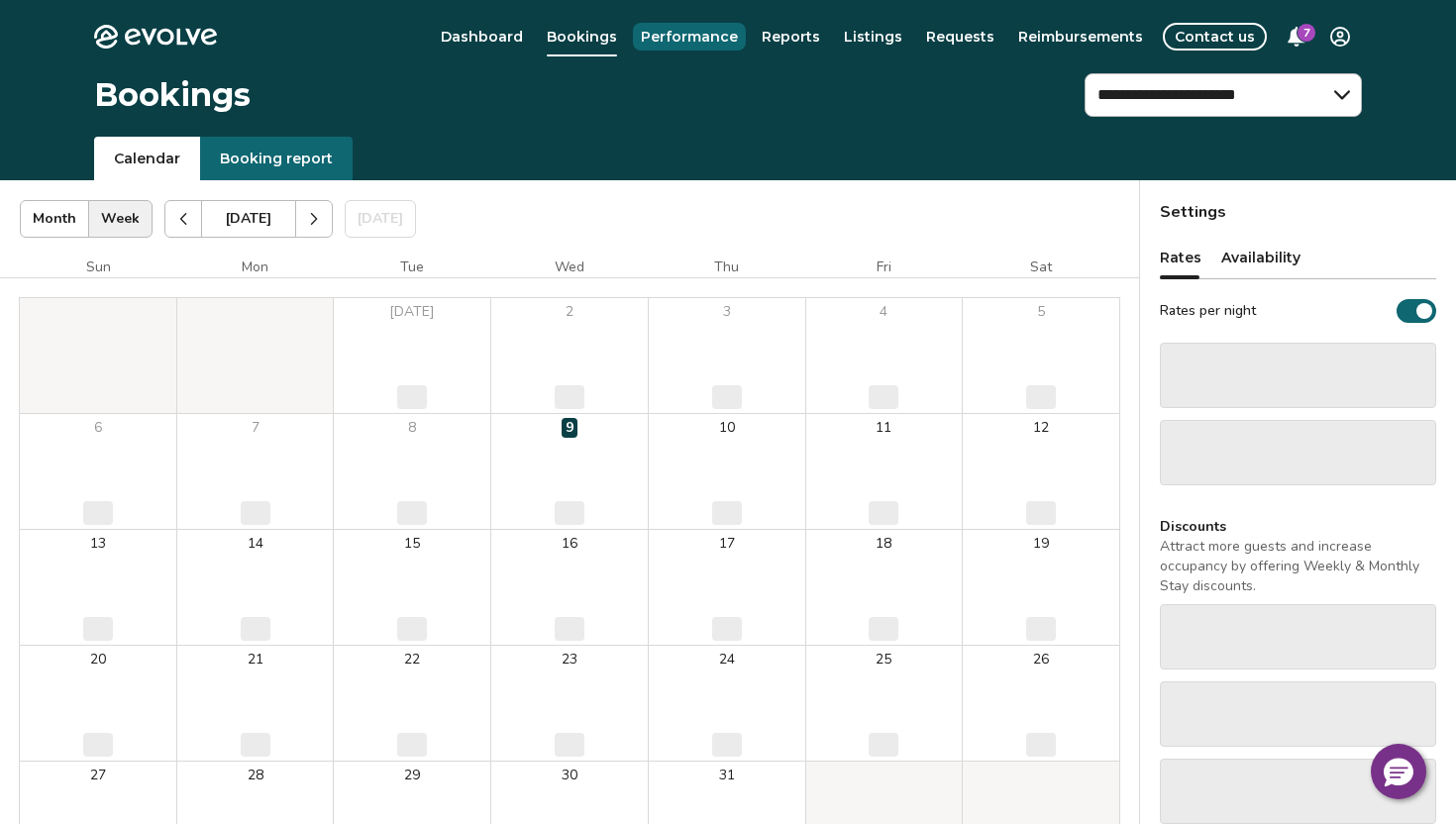 click on "Performance" at bounding box center [689, 37] 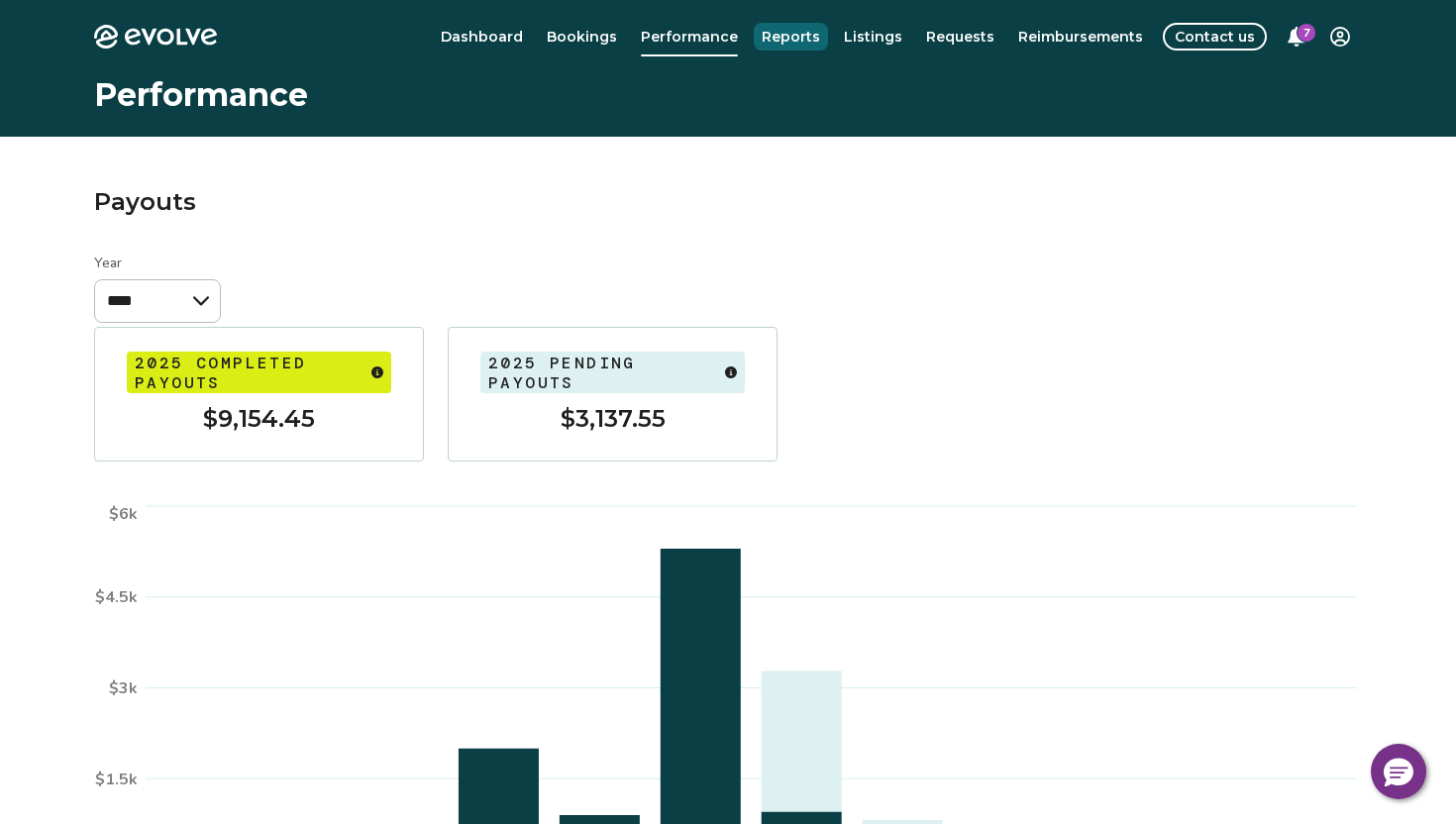 click on "Reports" at bounding box center [790, 37] 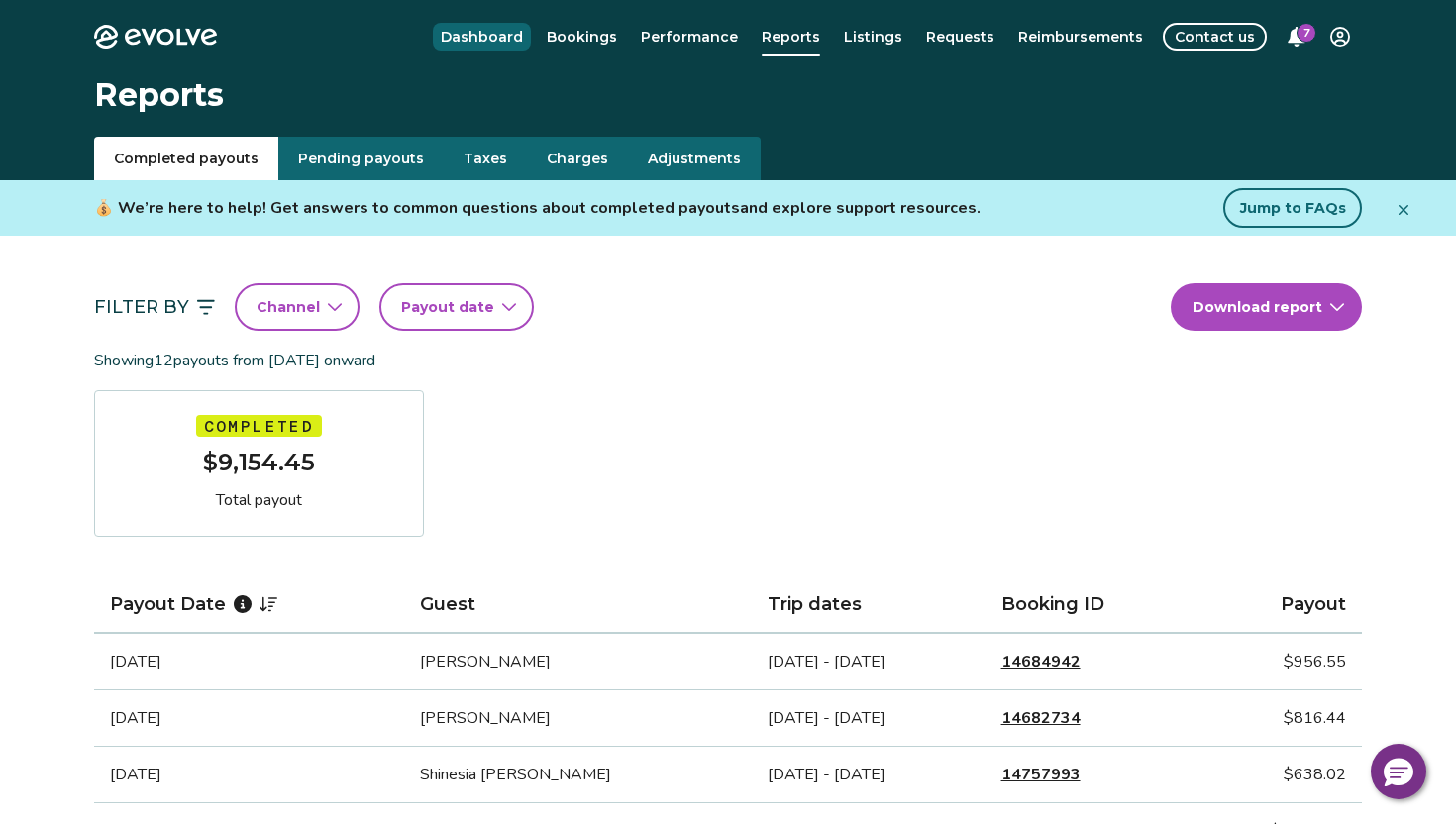 click on "Dashboard" at bounding box center [481, 37] 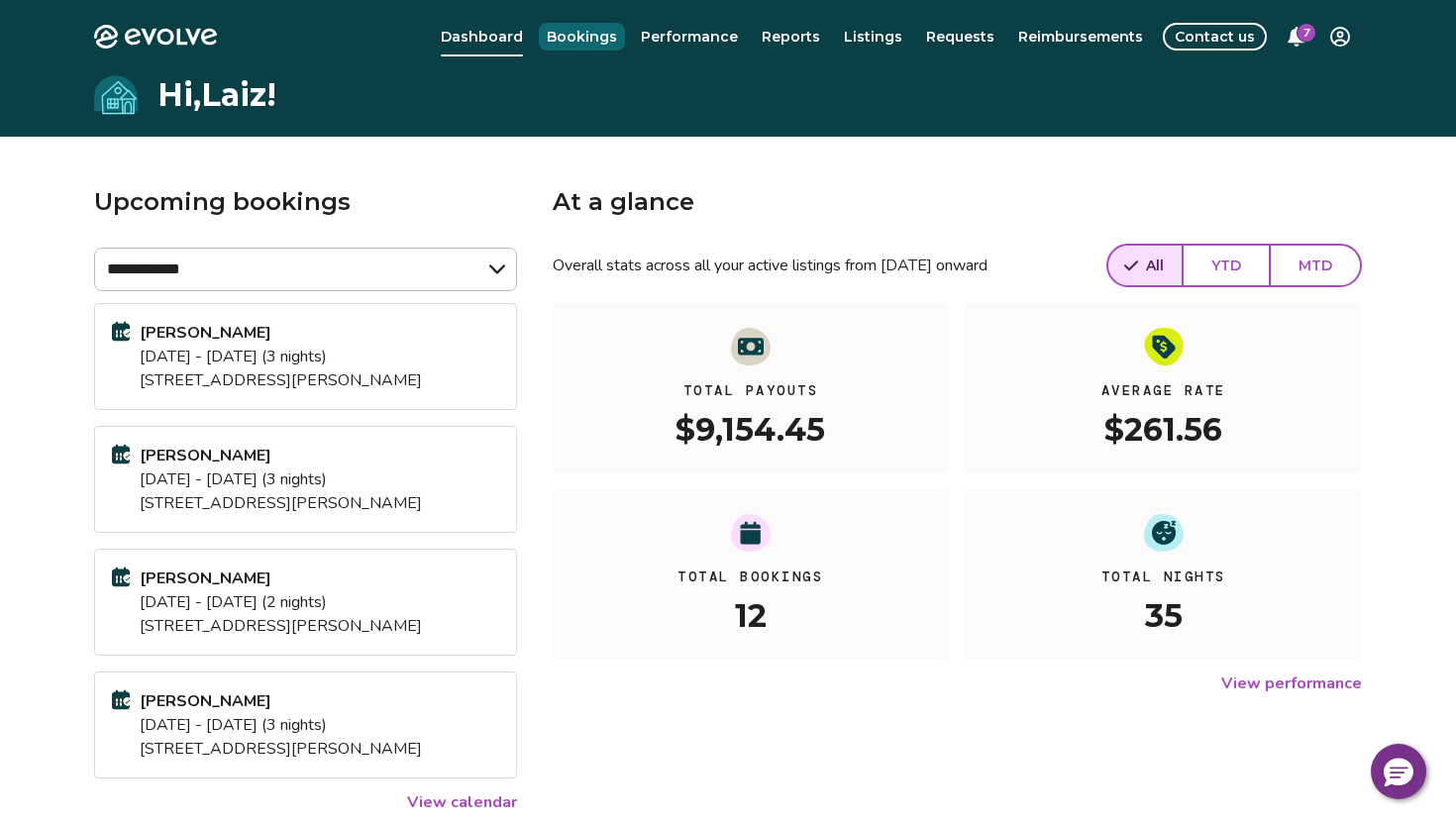 click on "Bookings" at bounding box center (581, 37) 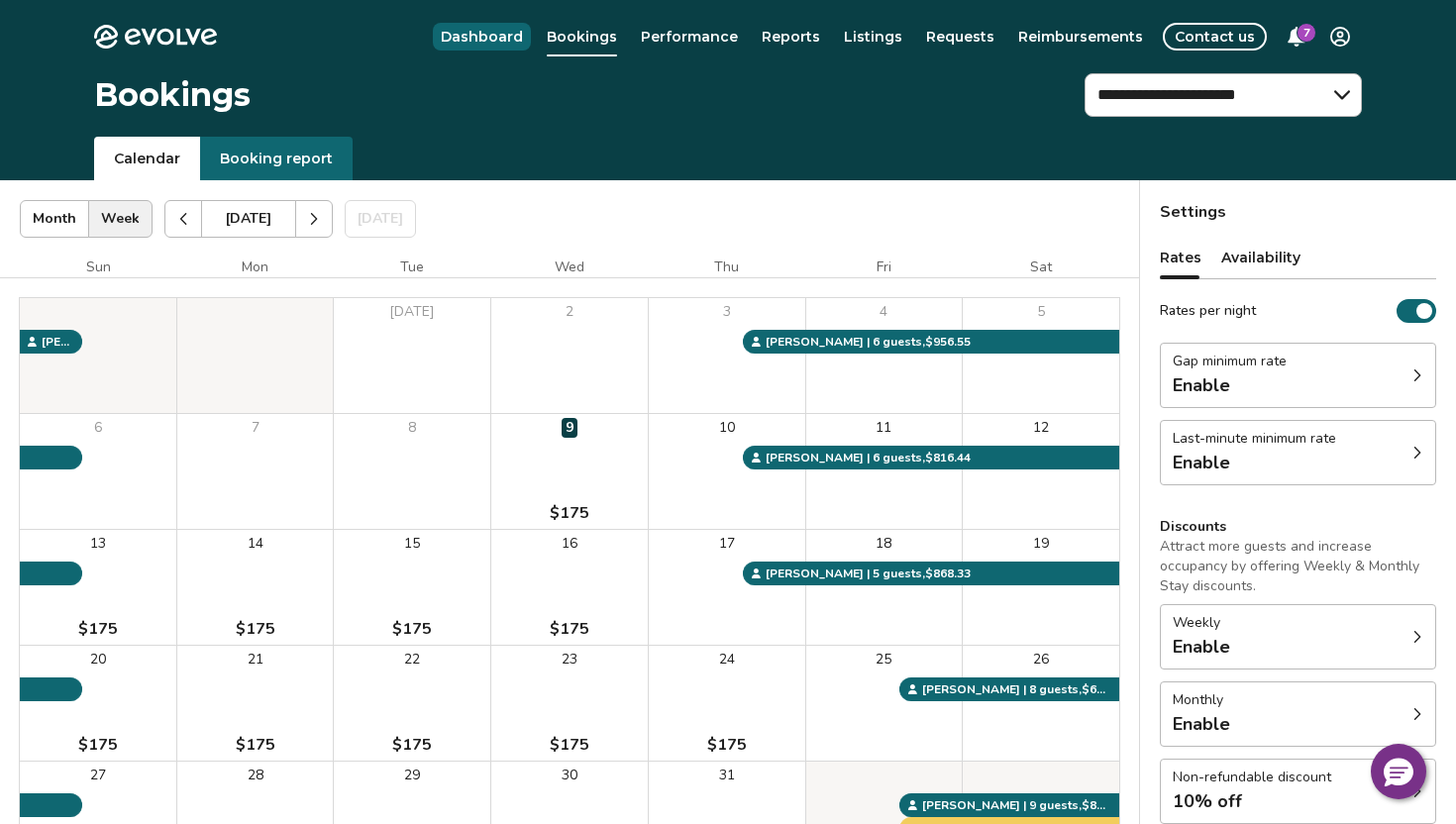 click on "Dashboard" at bounding box center (481, 37) 